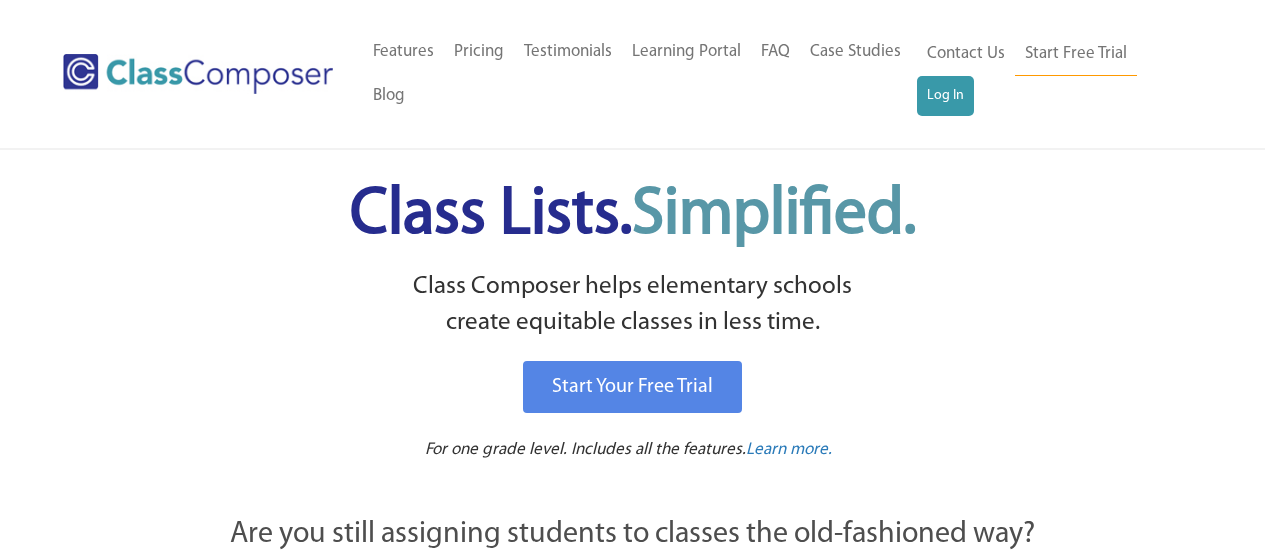scroll, scrollTop: 0, scrollLeft: 0, axis: both 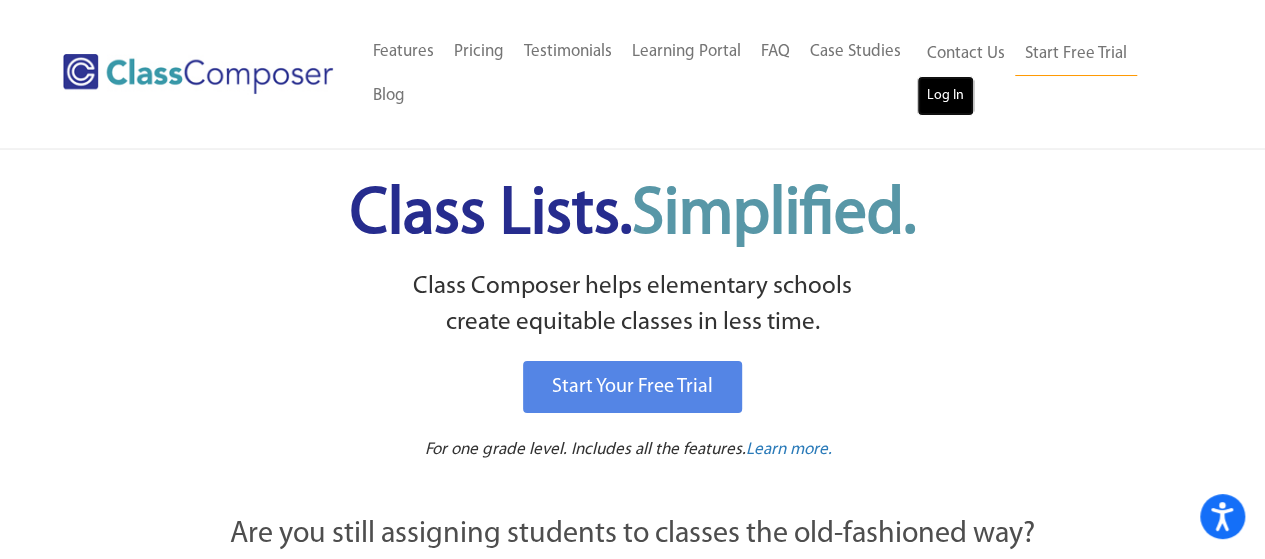 click on "Log In" at bounding box center [945, 96] 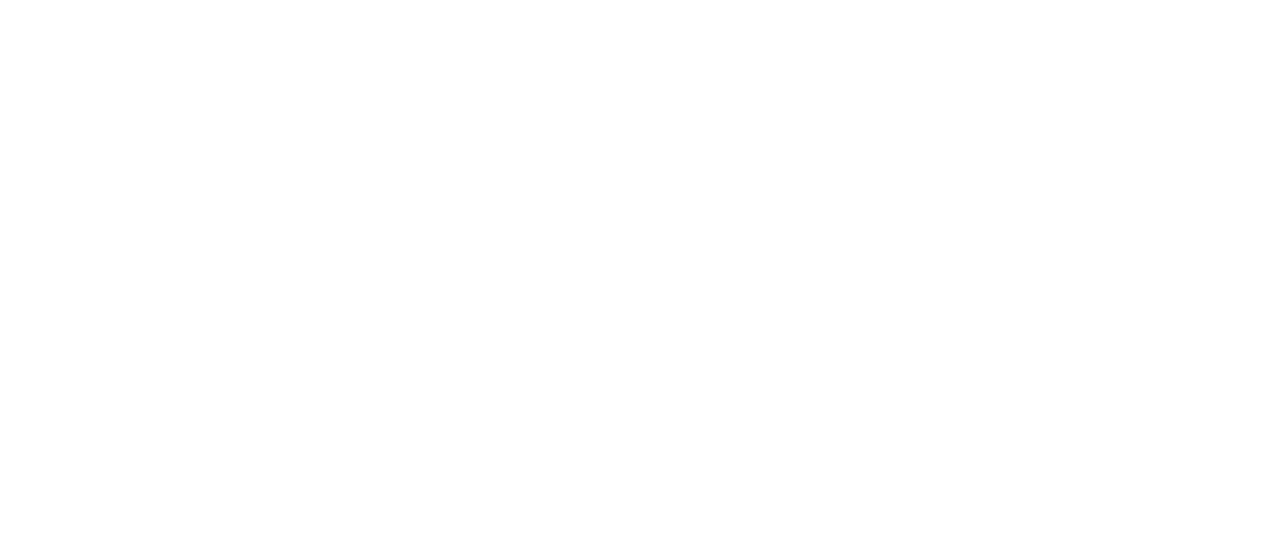 scroll, scrollTop: 0, scrollLeft: 0, axis: both 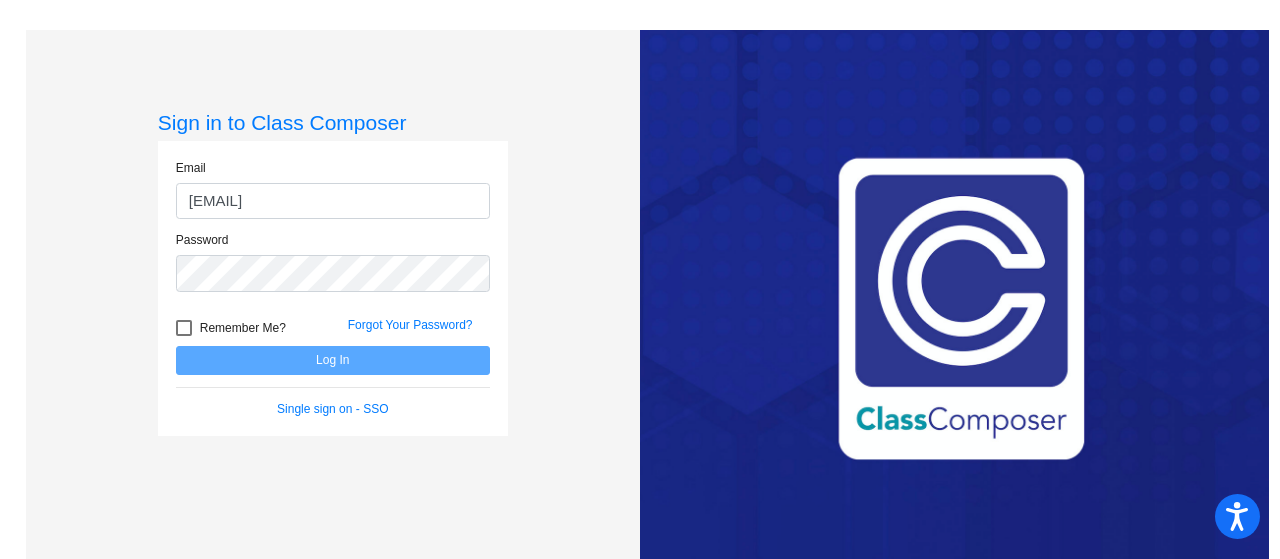 type on "[EMAIL]" 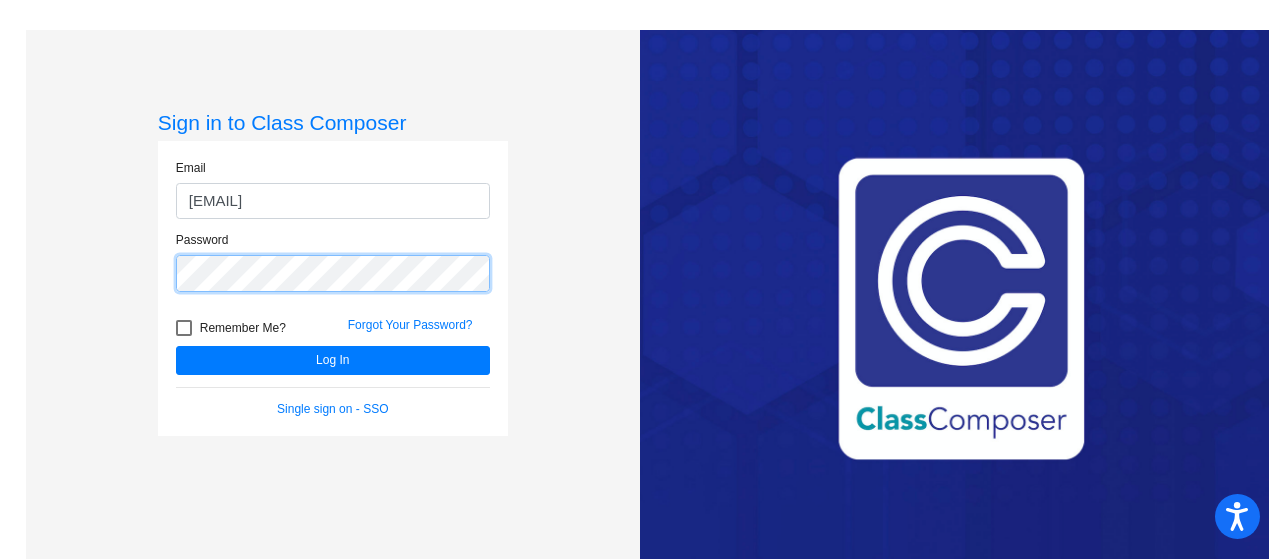 click on "Log In" 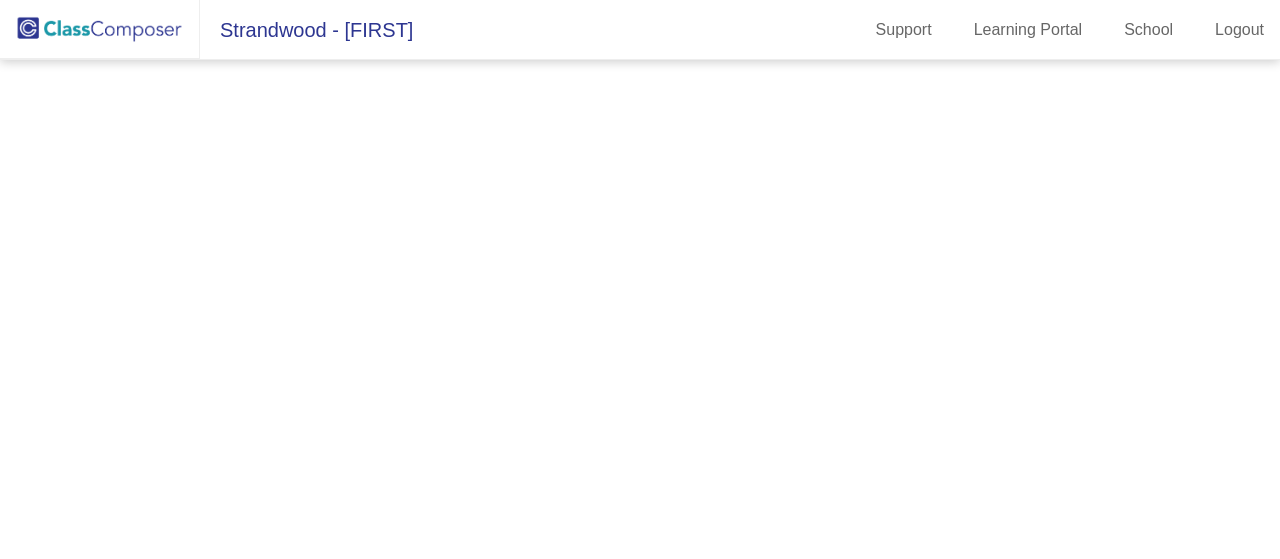scroll, scrollTop: 0, scrollLeft: 0, axis: both 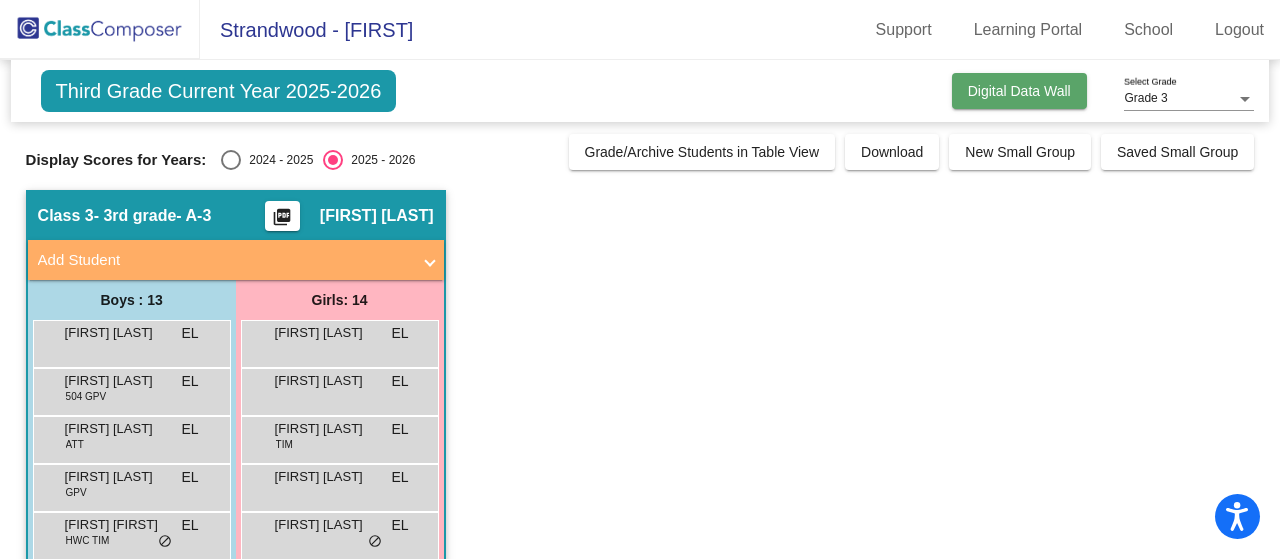 click on "Digital Data Wall" 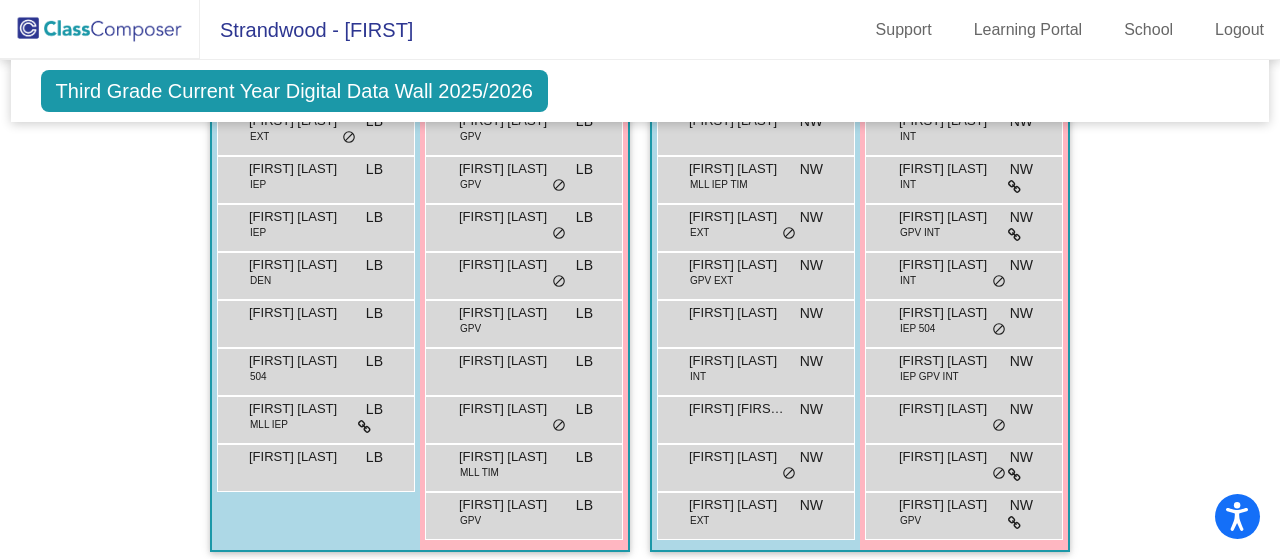 scroll, scrollTop: 0, scrollLeft: 0, axis: both 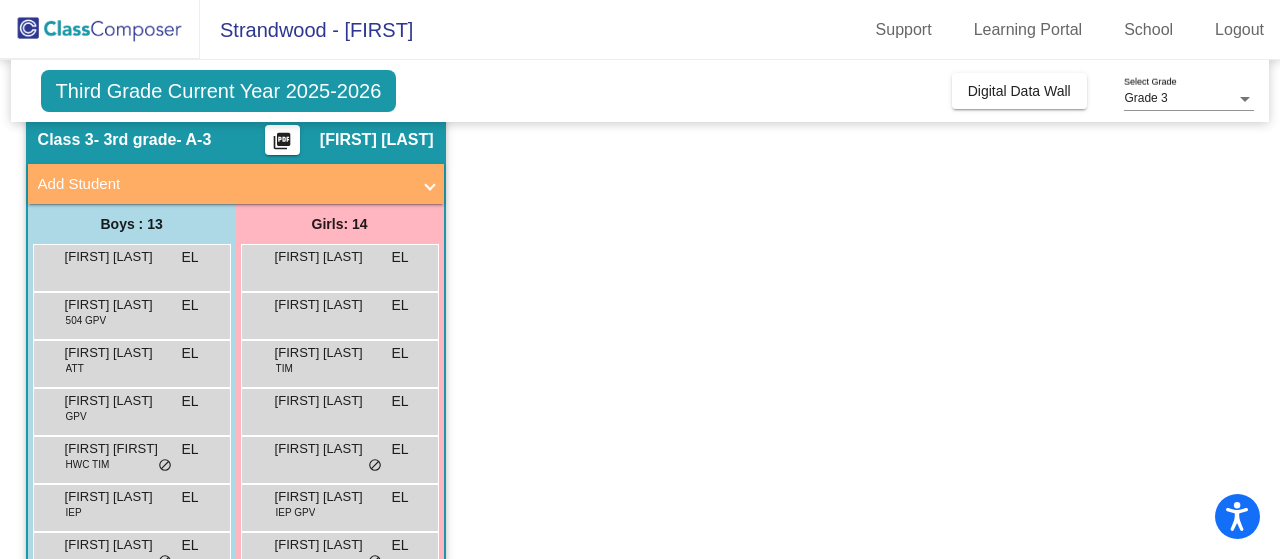 click at bounding box center [430, 184] 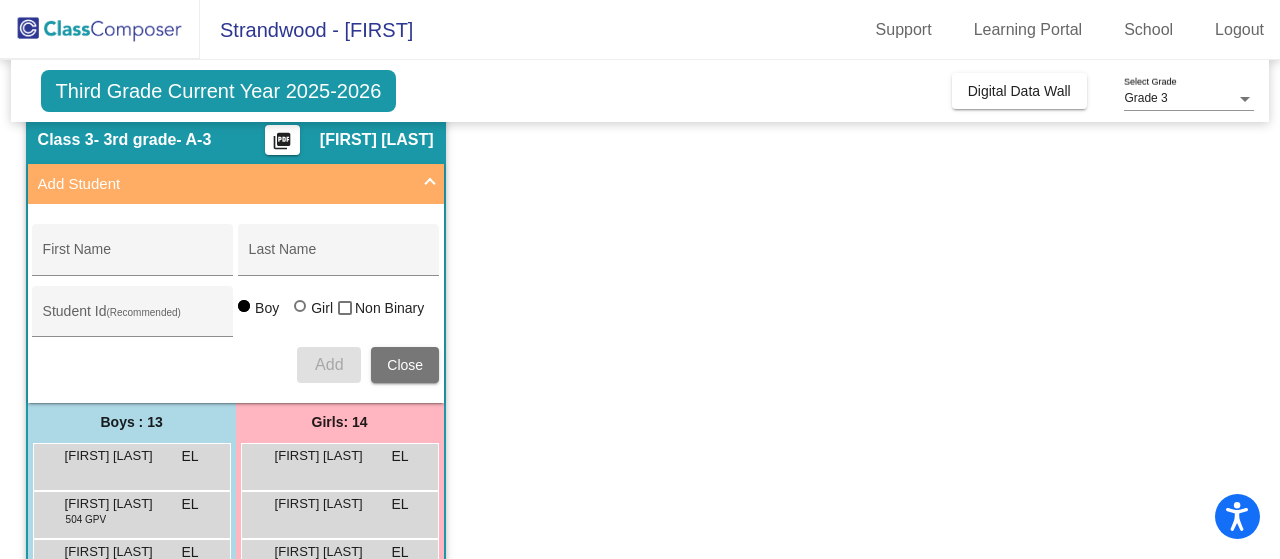 click at bounding box center (430, 184) 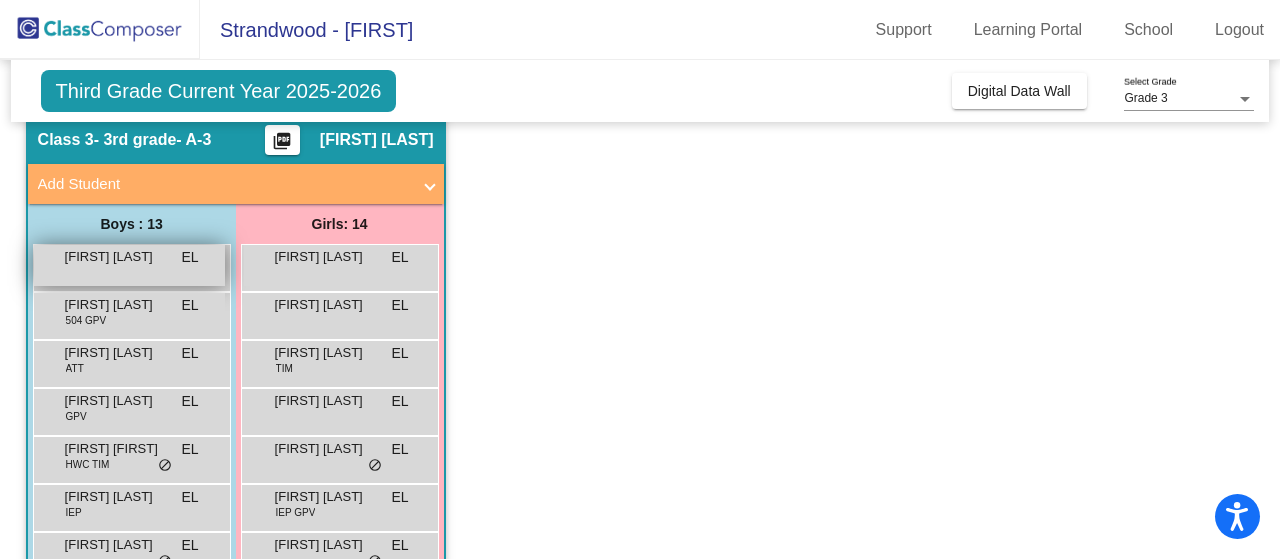 click on "[FIRST] [LAST] EL lock do_not_disturb_alt" at bounding box center [129, 265] 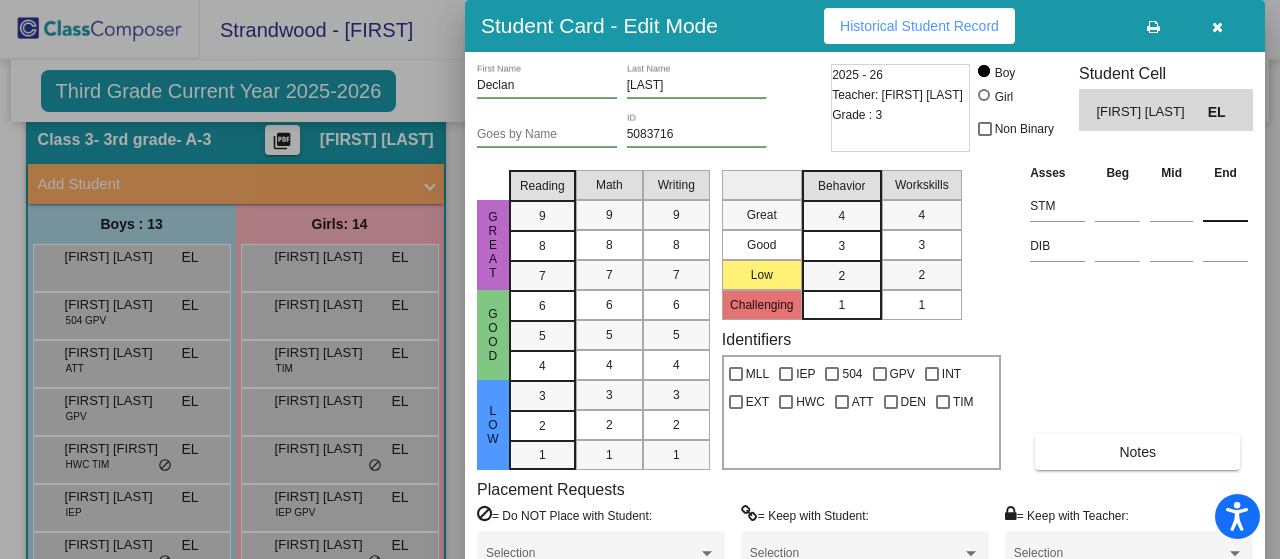 drag, startPoint x: 1279, startPoint y: 225, endPoint x: 1208, endPoint y: 209, distance: 72.780495 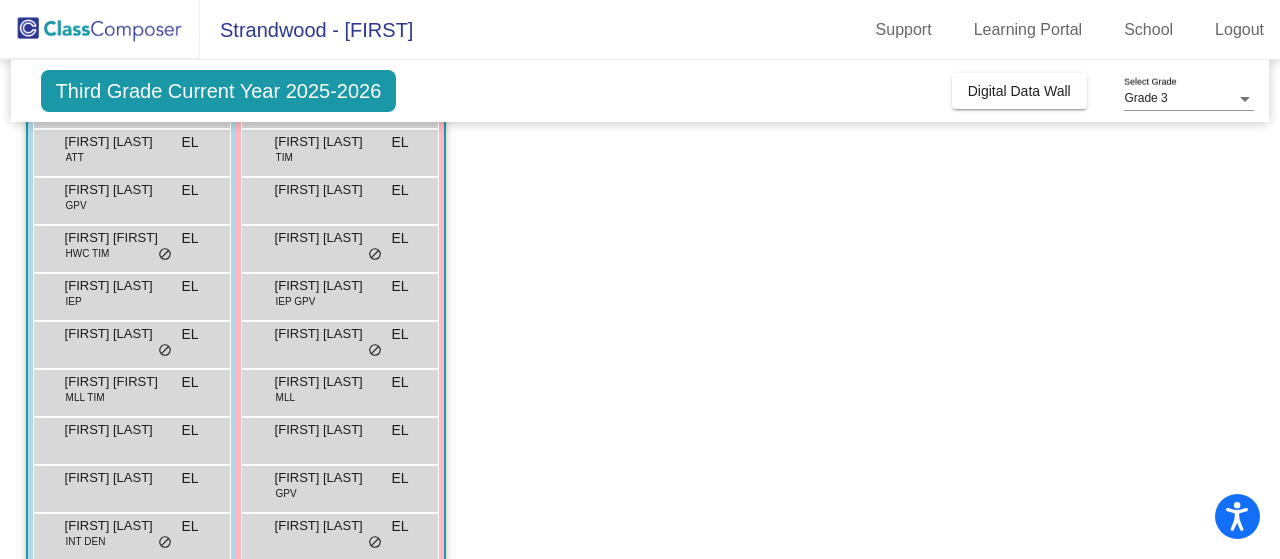 scroll, scrollTop: 316, scrollLeft: 0, axis: vertical 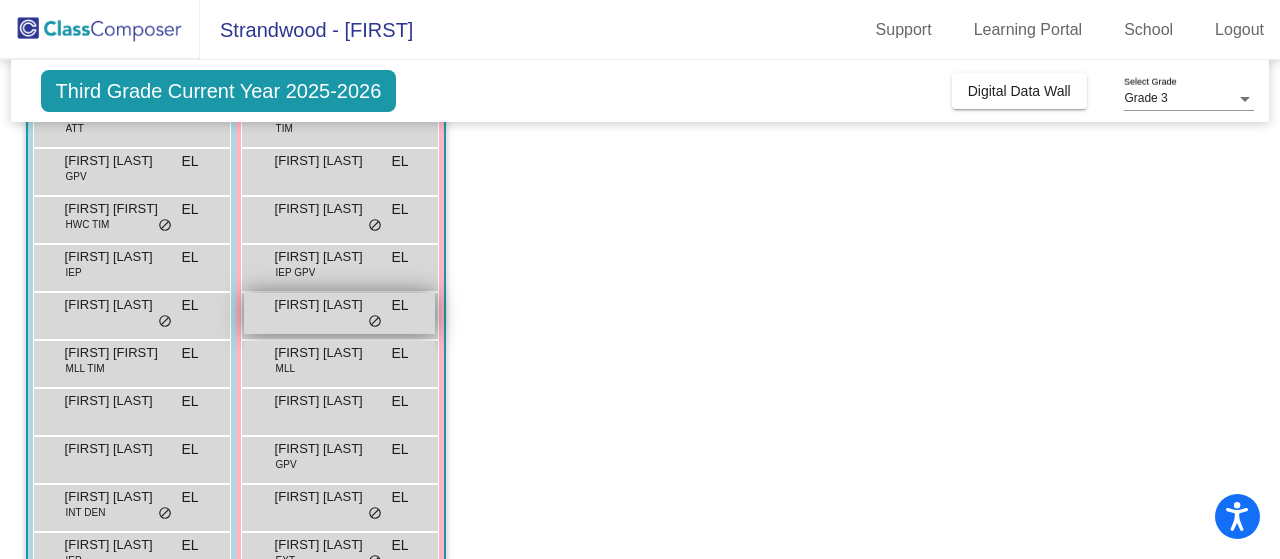 click on "[FIRST] [LAST]" at bounding box center (325, 305) 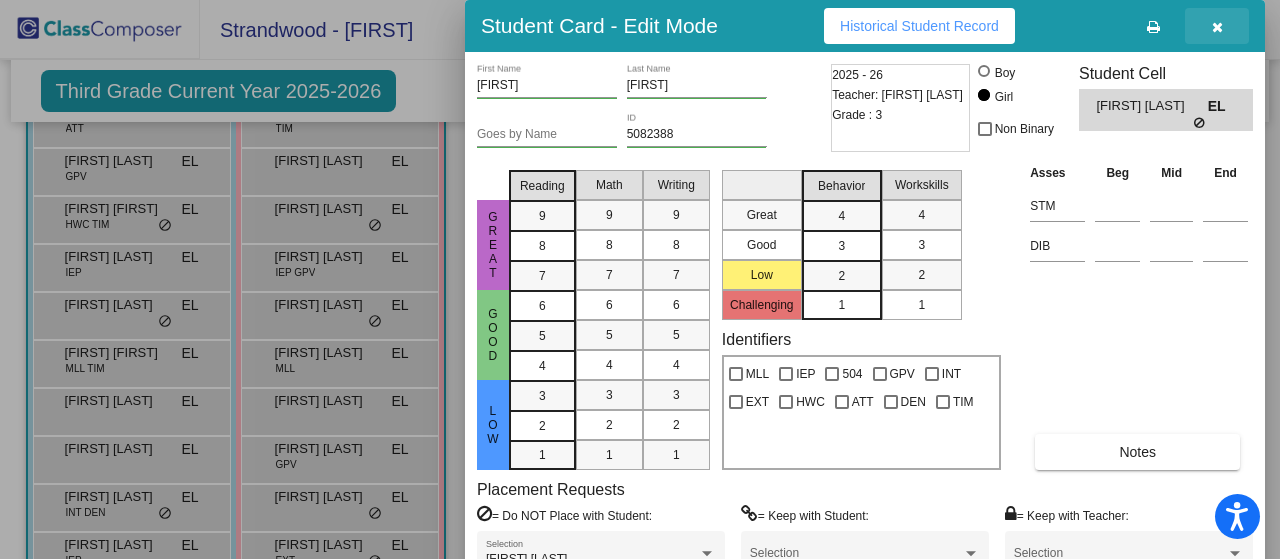 click at bounding box center (1217, 27) 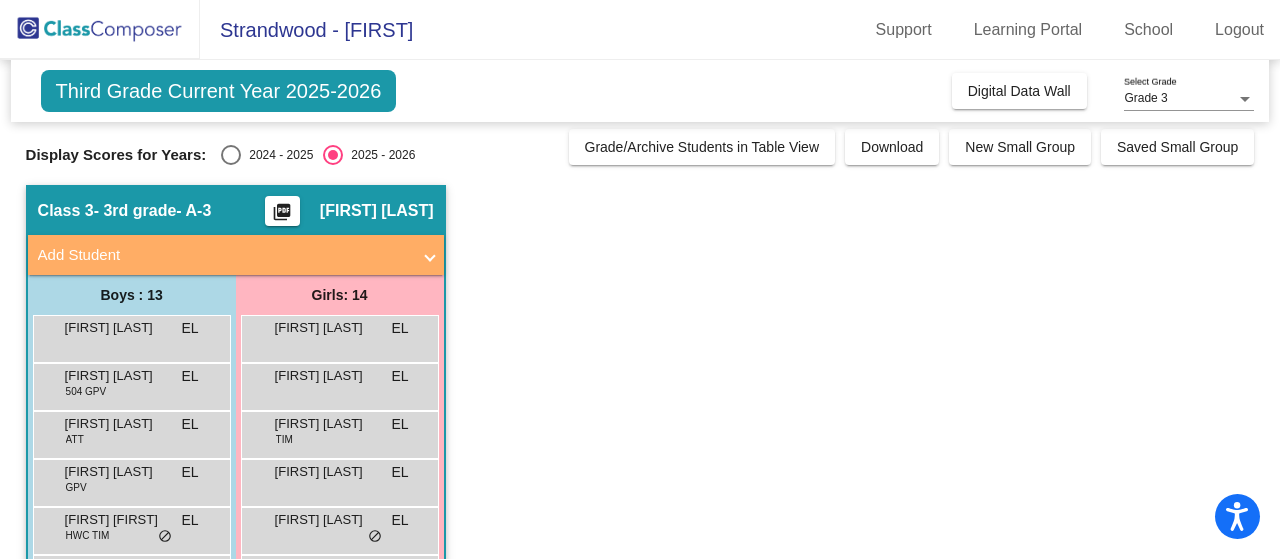 scroll, scrollTop: 0, scrollLeft: 0, axis: both 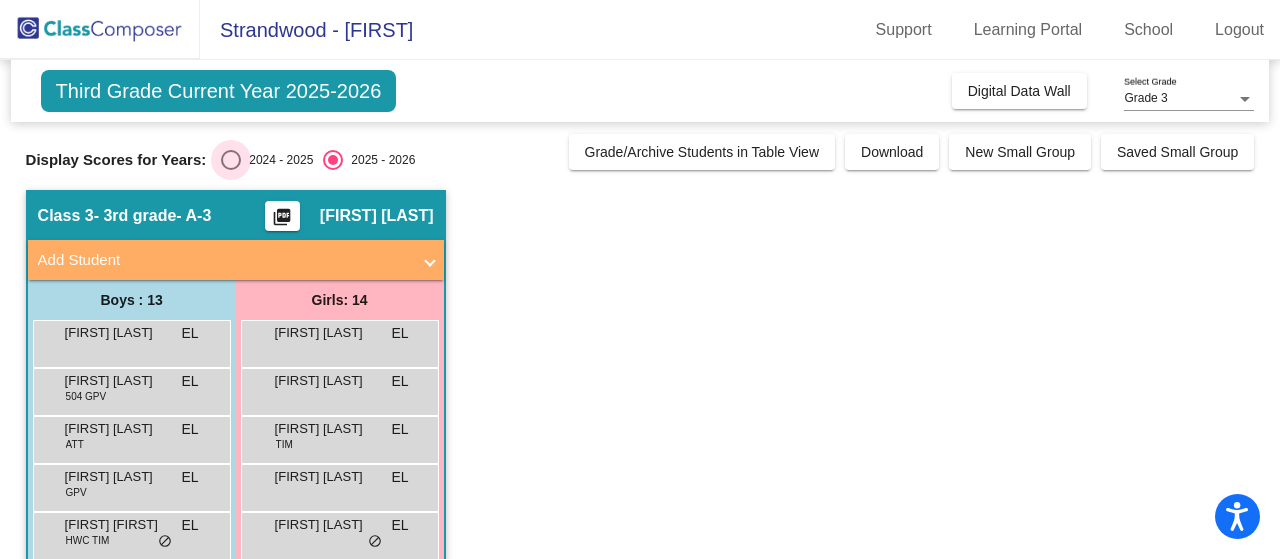 click at bounding box center [231, 160] 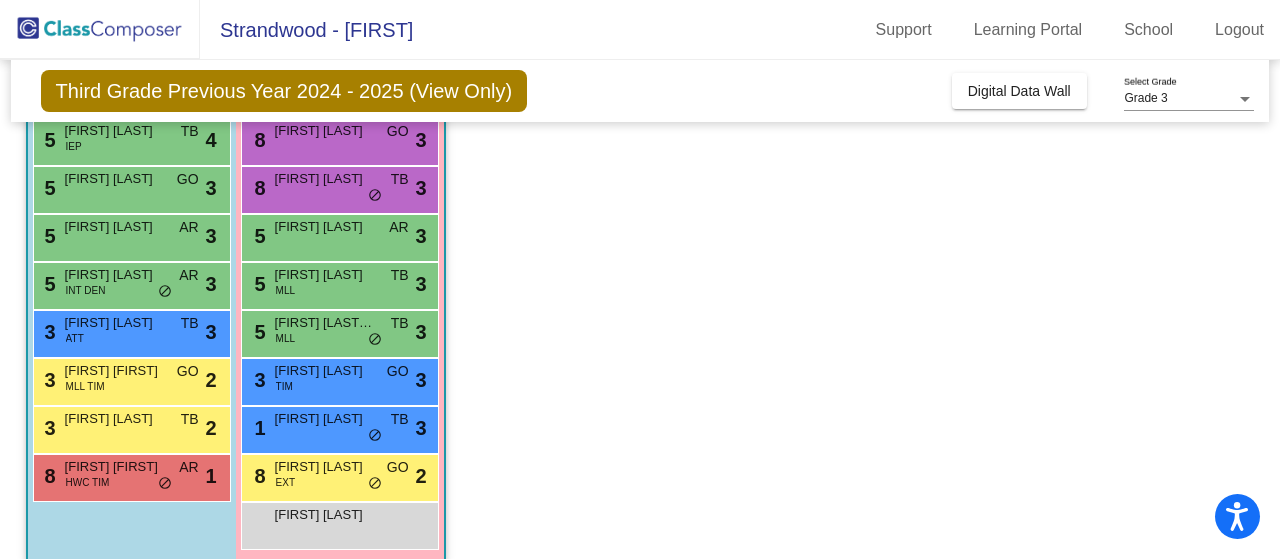 scroll, scrollTop: 448, scrollLeft: 0, axis: vertical 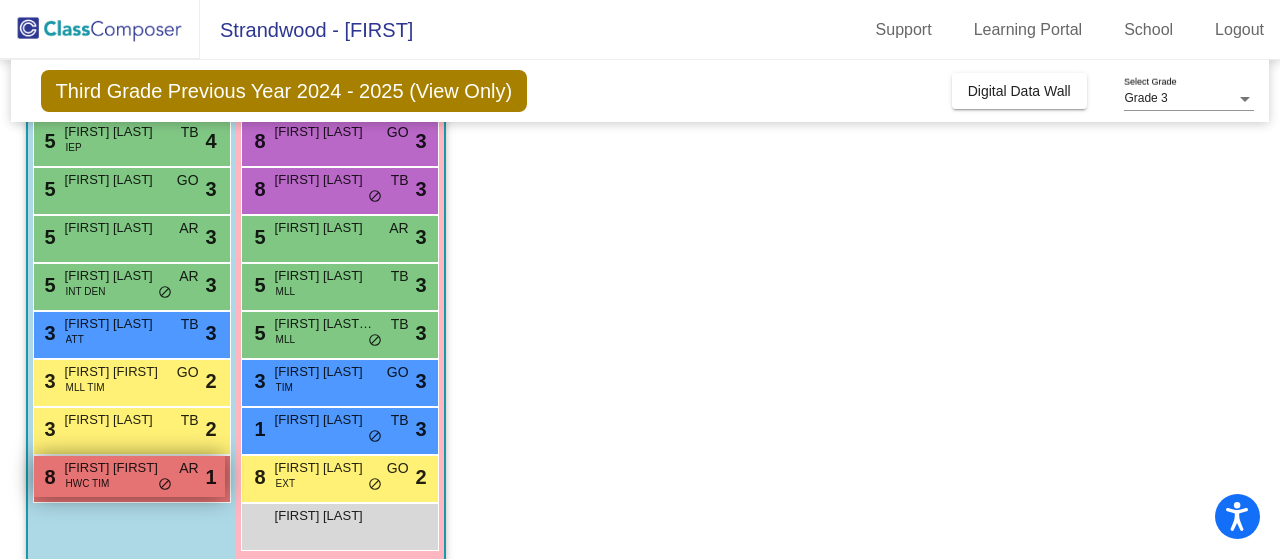 click on "8 [FIRST] [FIRST] HWC TIM AR lock do_not_disturb_alt 1" at bounding box center [129, 476] 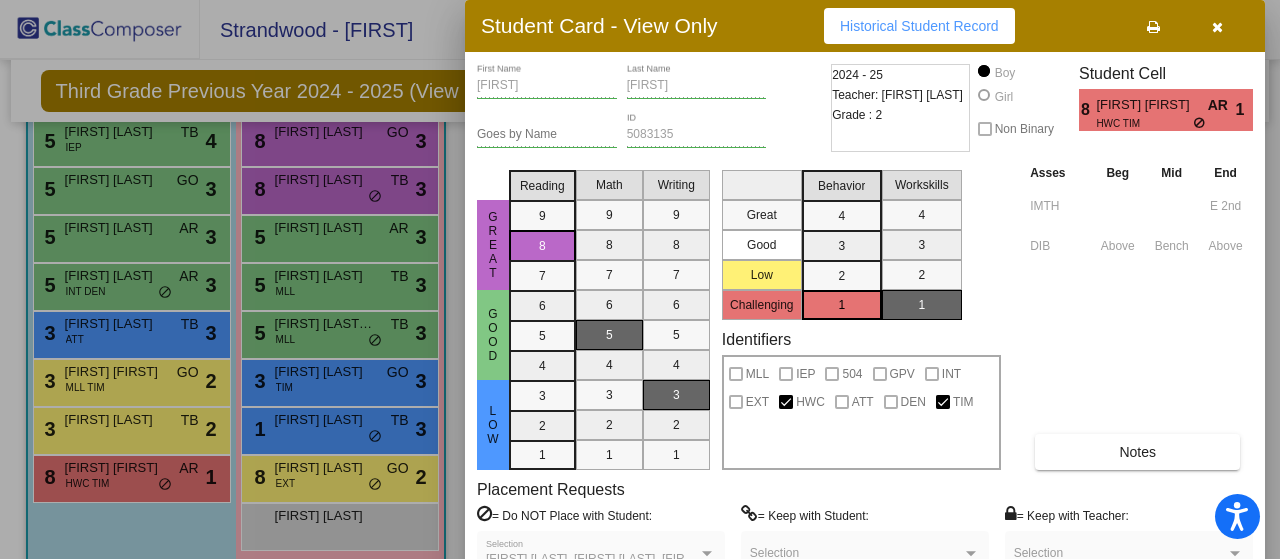 drag, startPoint x: 1276, startPoint y: 183, endPoint x: 1278, endPoint y: 377, distance: 194.01031 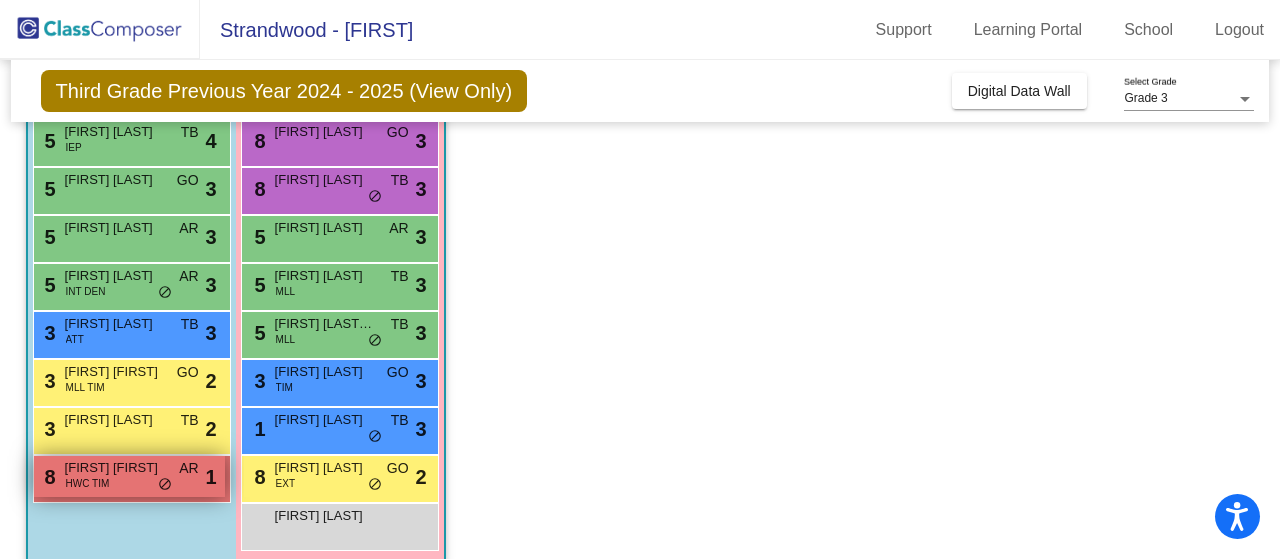 click on "[FIRST] [FIRST]" at bounding box center (115, 468) 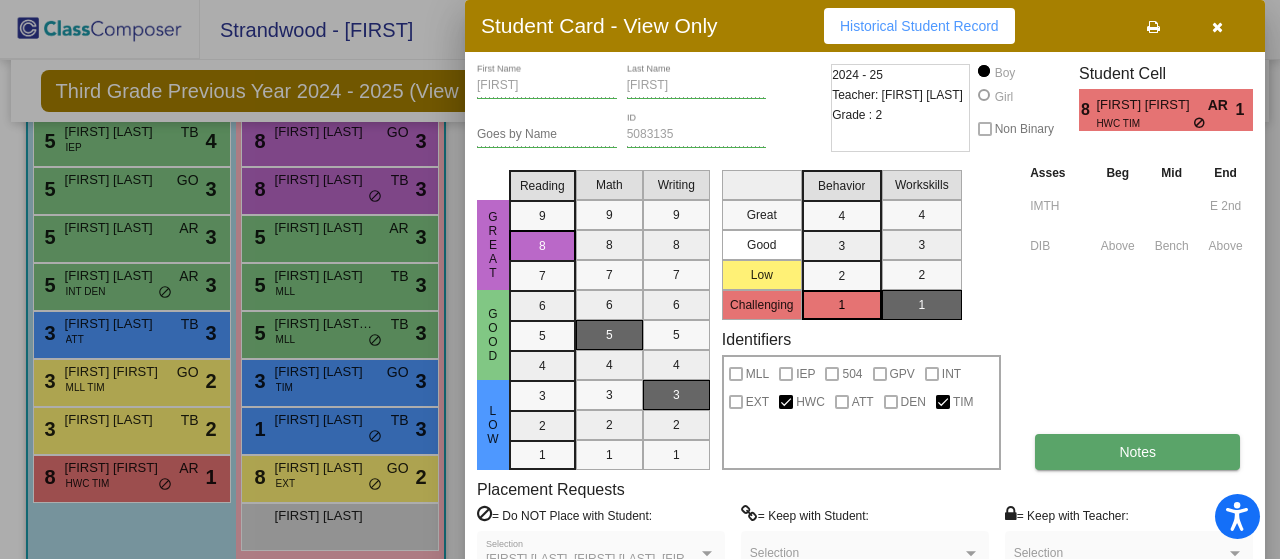 click on "Notes" at bounding box center (1137, 452) 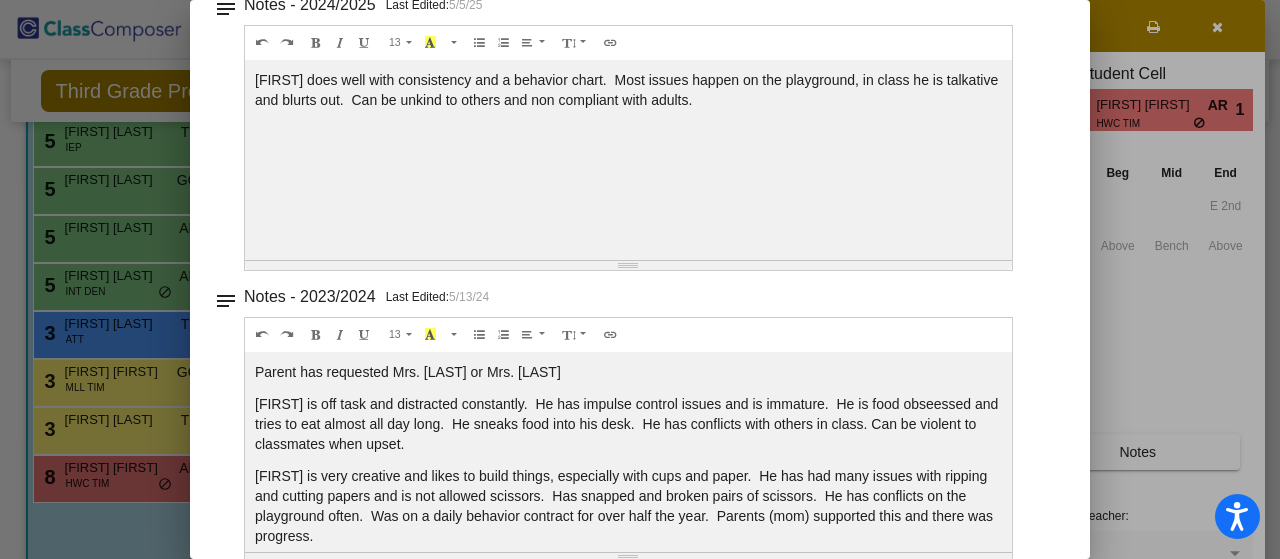 scroll, scrollTop: 182, scrollLeft: 0, axis: vertical 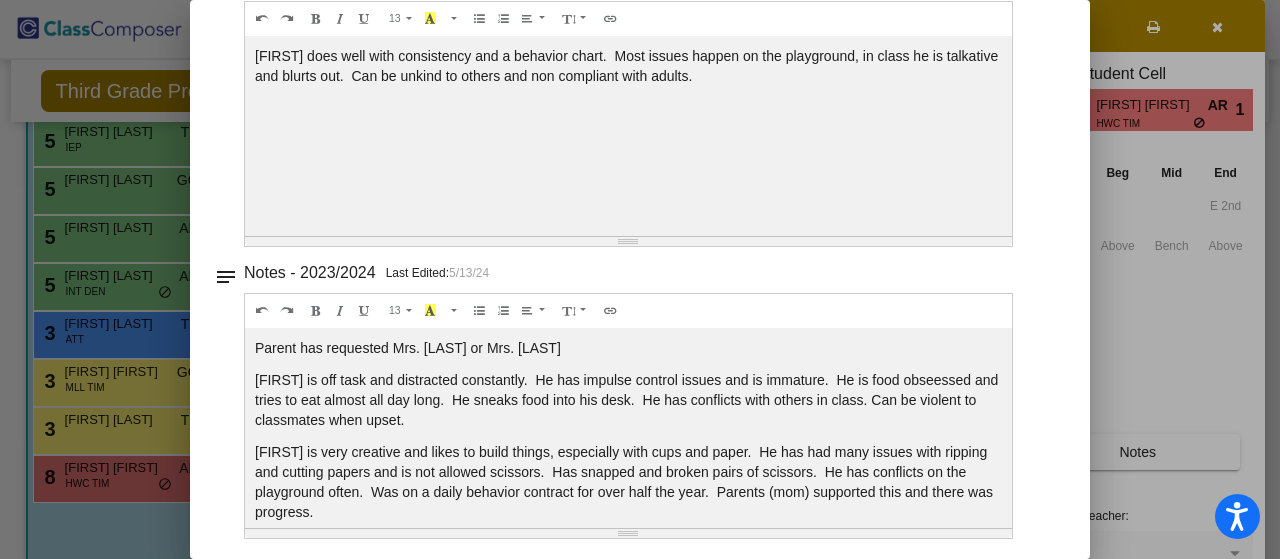 drag, startPoint x: 1079, startPoint y: 280, endPoint x: 1077, endPoint y: 29, distance: 251.00797 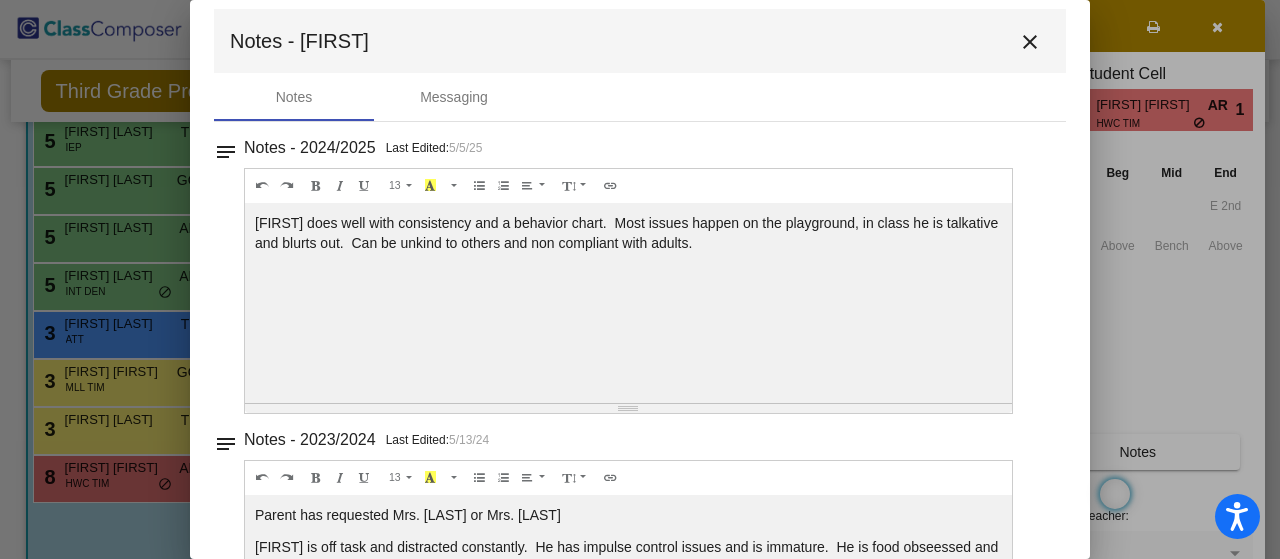 scroll, scrollTop: 0, scrollLeft: 0, axis: both 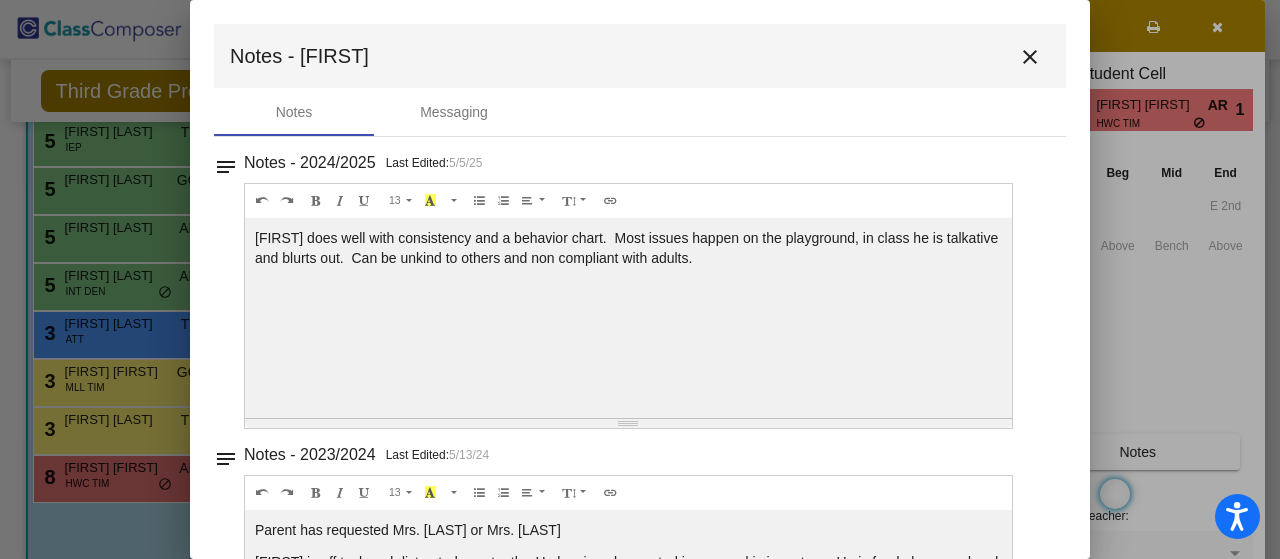 click on "close" at bounding box center [1030, 57] 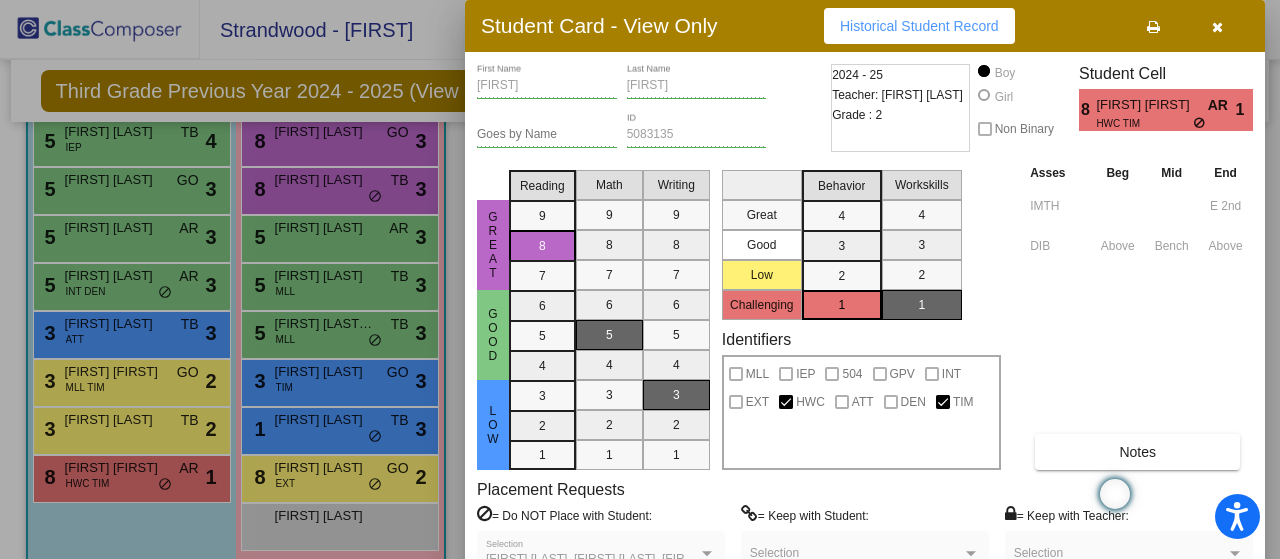 click at bounding box center [640, 279] 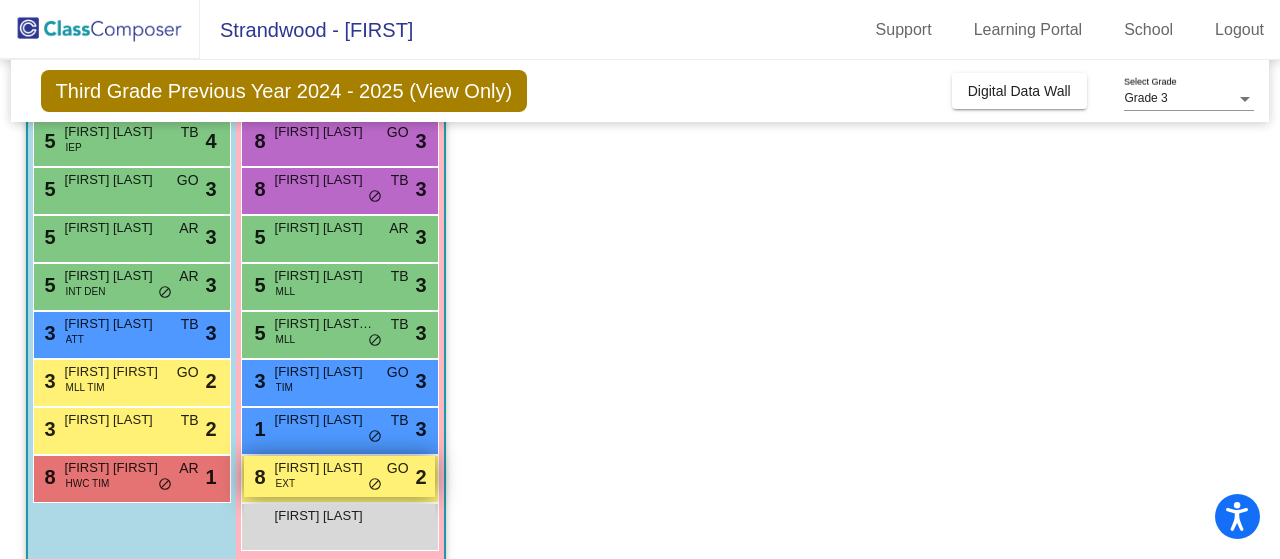 click on "[FIRST] [LAST]" at bounding box center (325, 468) 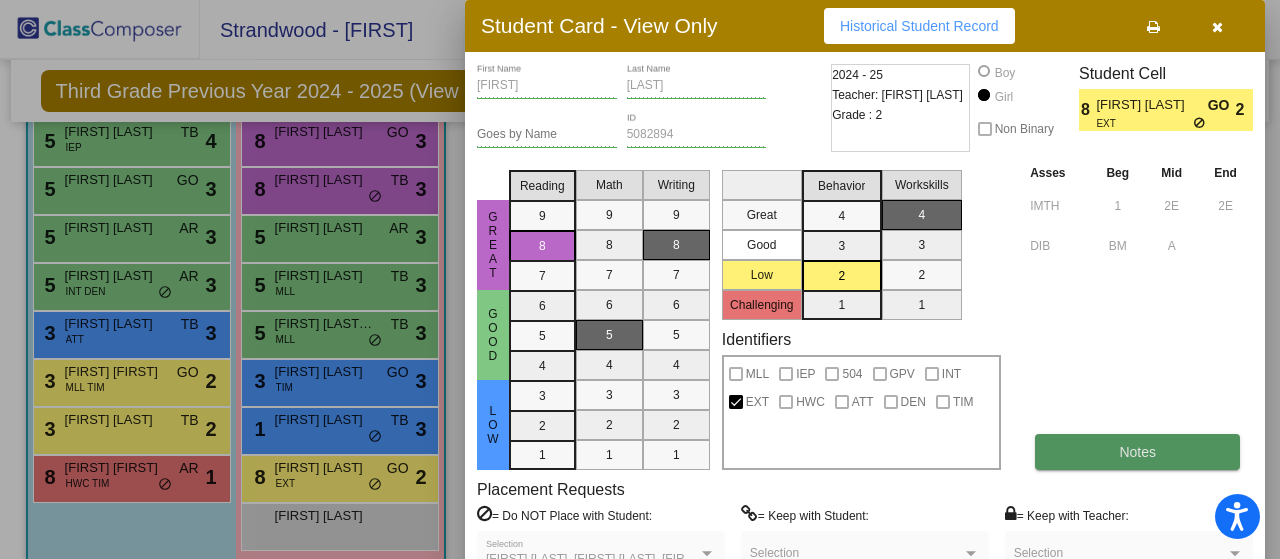 click on "Notes" at bounding box center (1137, 452) 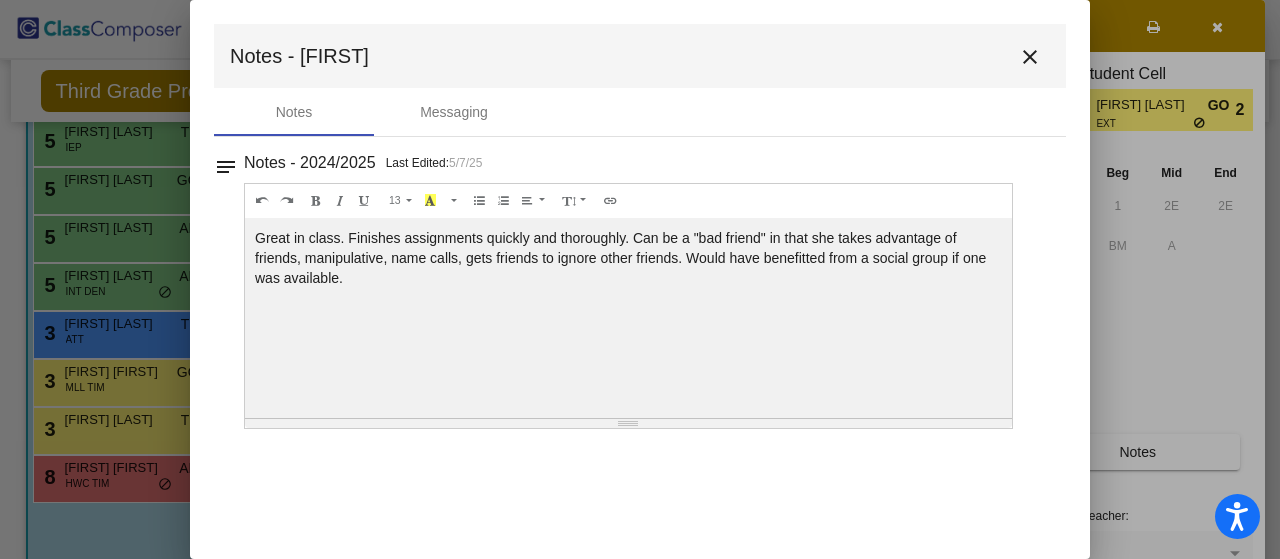 click on "close" at bounding box center [1030, 57] 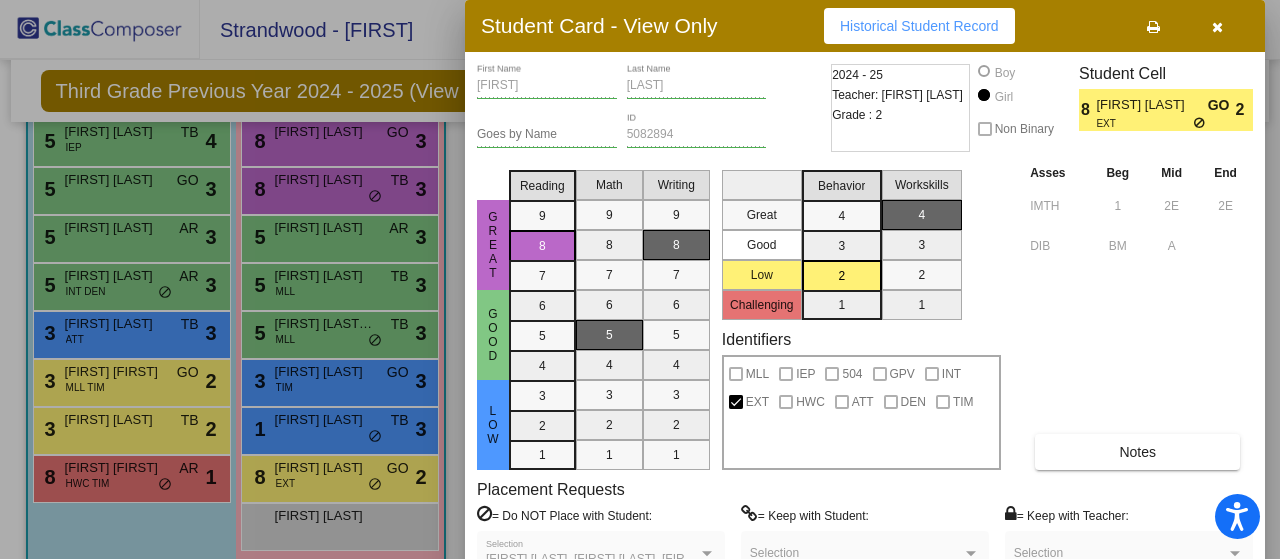click at bounding box center [640, 279] 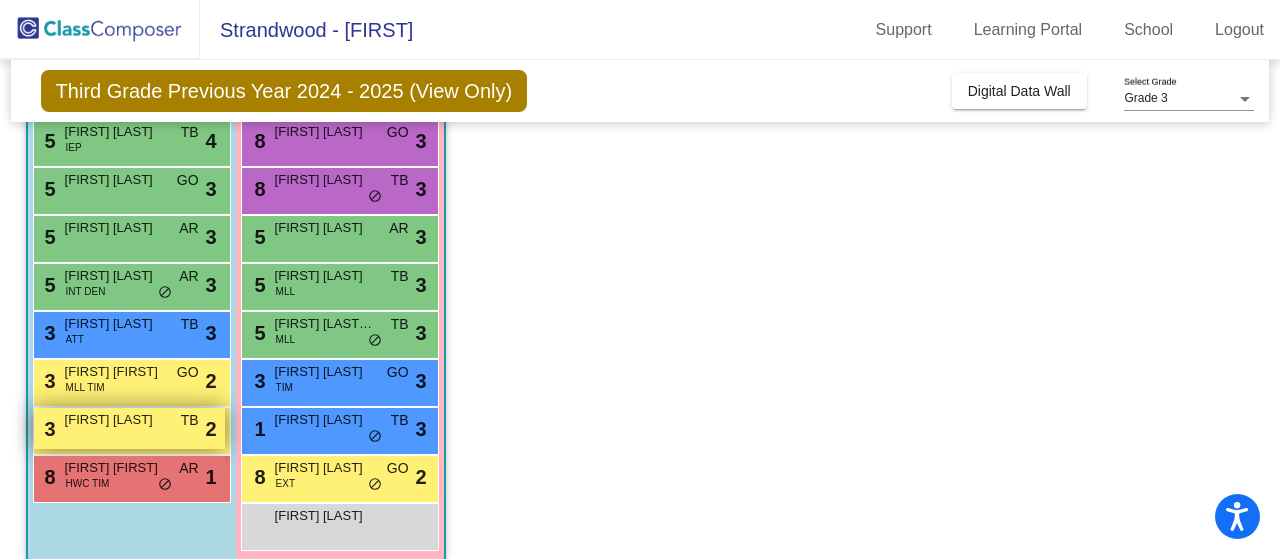 click on "3 [FIRST] [LAST] TB lock do_not_disturb_alt 2" at bounding box center [129, 428] 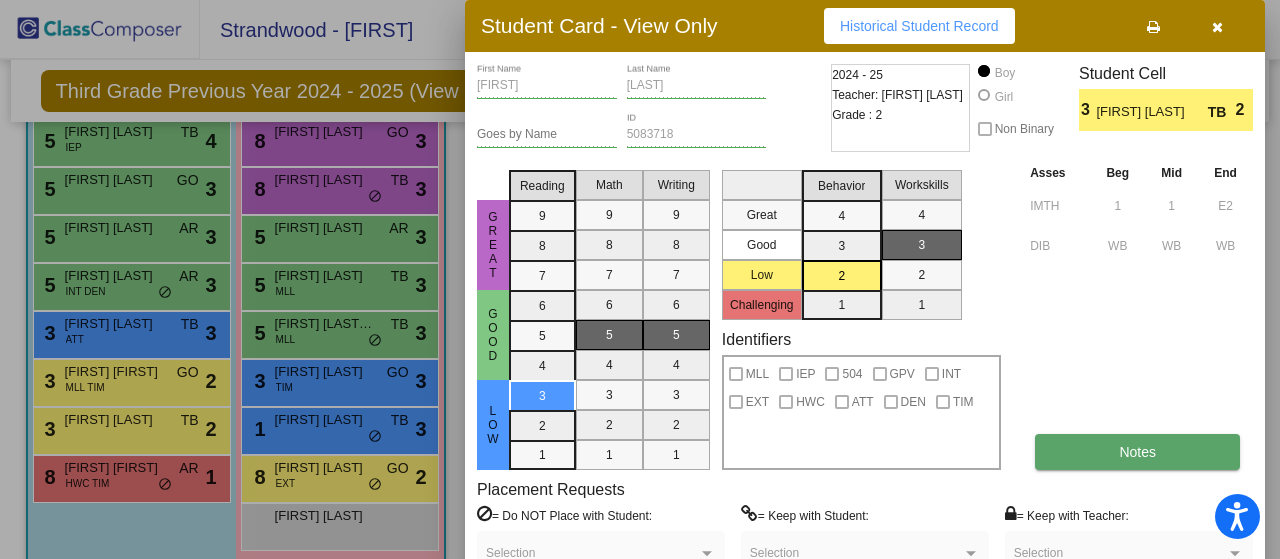 click on "Notes" at bounding box center [1137, 452] 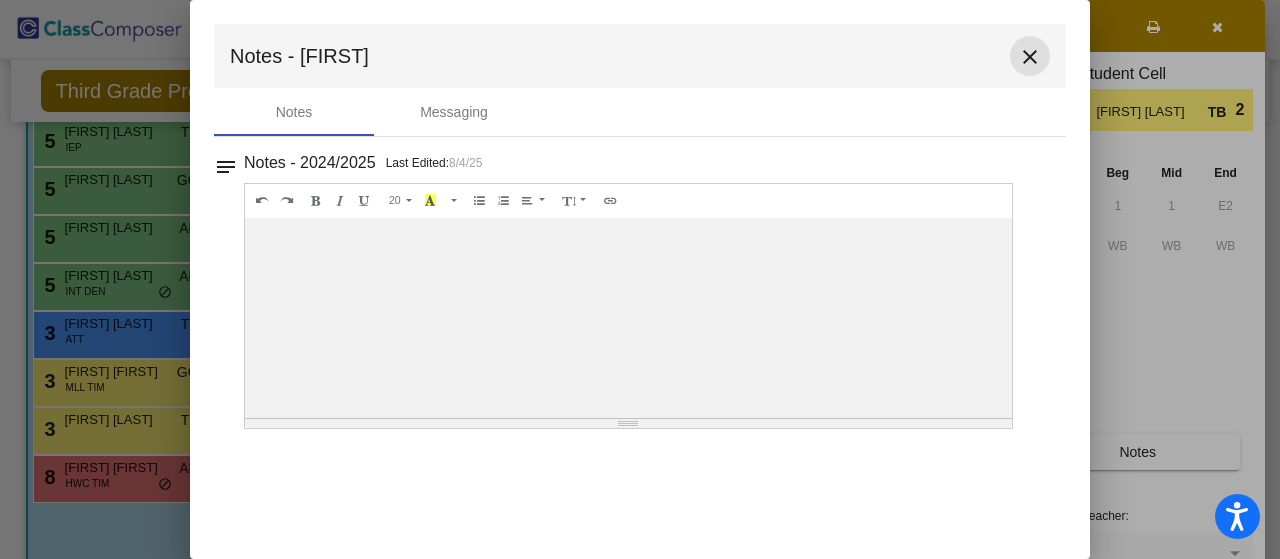 click on "close" at bounding box center (1030, 57) 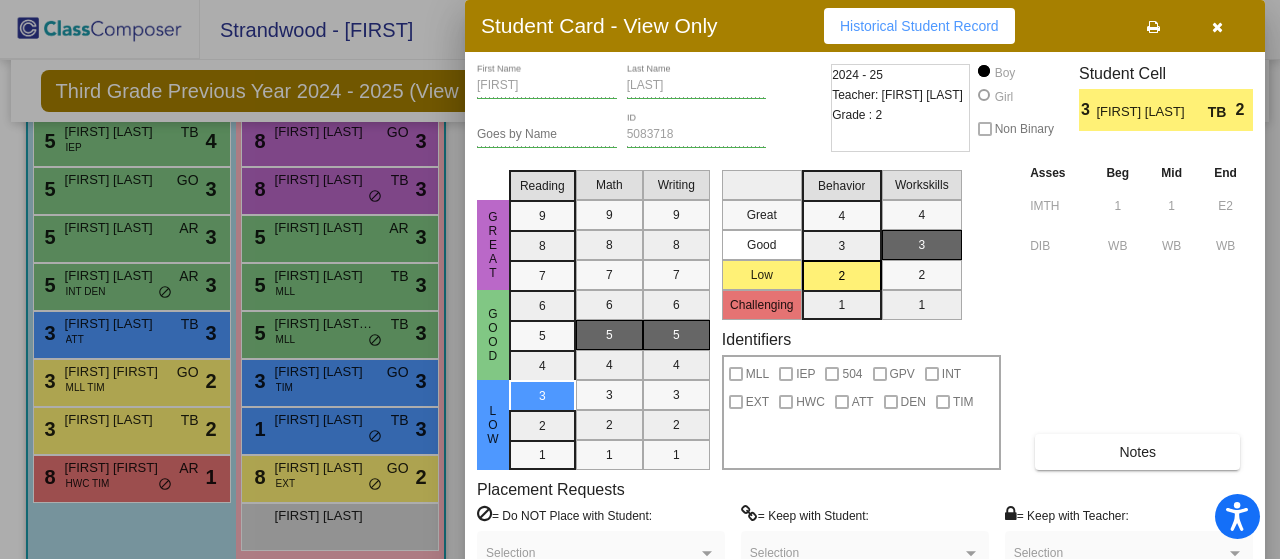 click at bounding box center [640, 279] 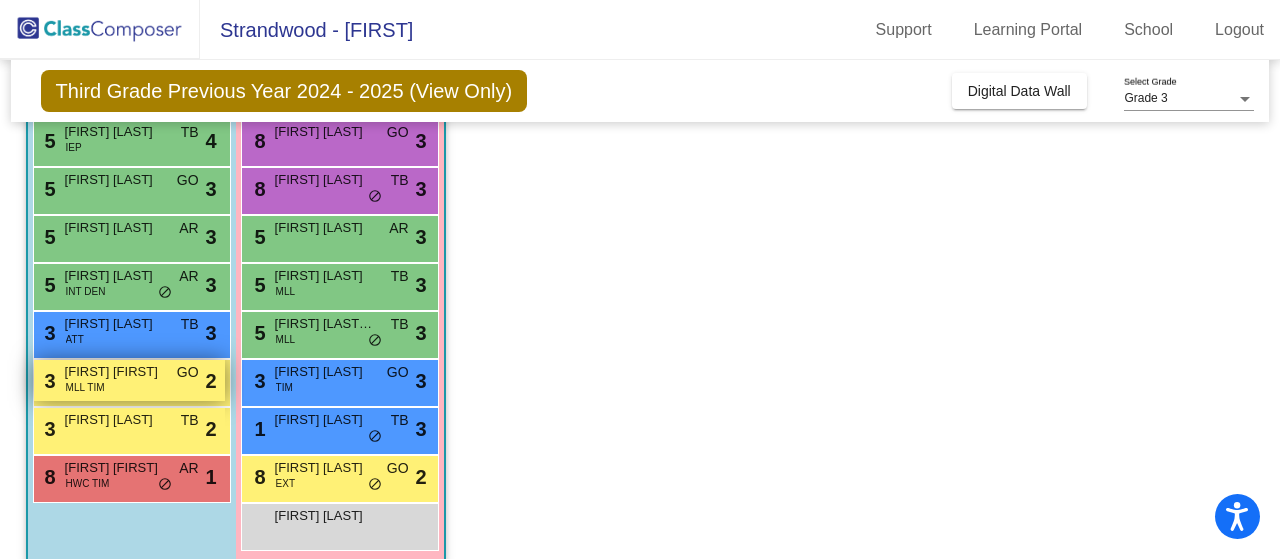 click on "[FIRST] [FIRST]" at bounding box center [115, 372] 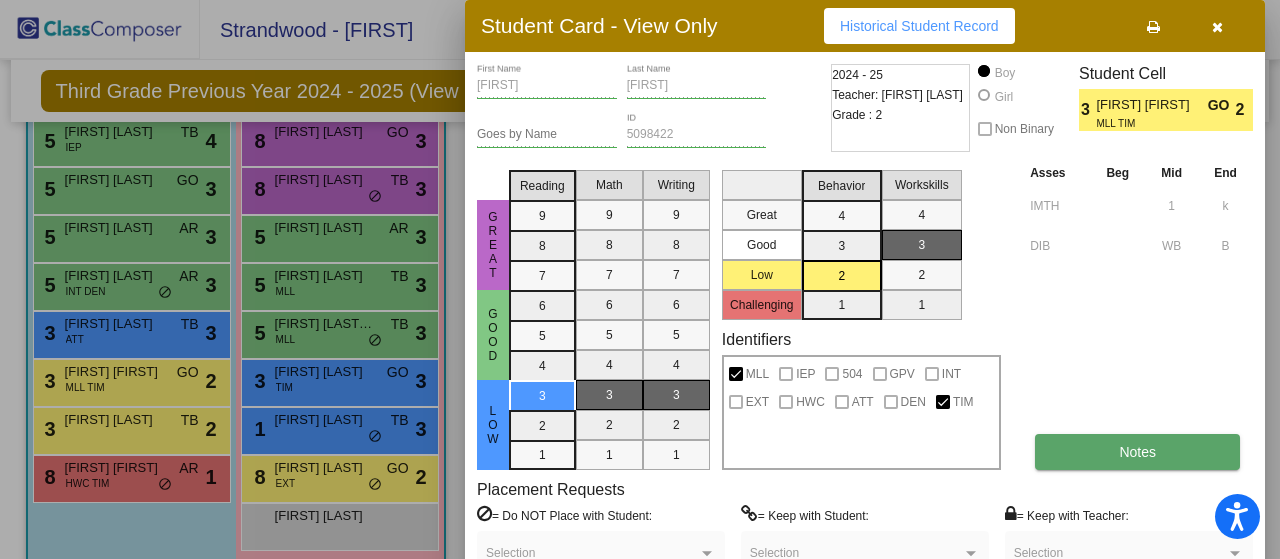 click on "Notes" at bounding box center [1137, 452] 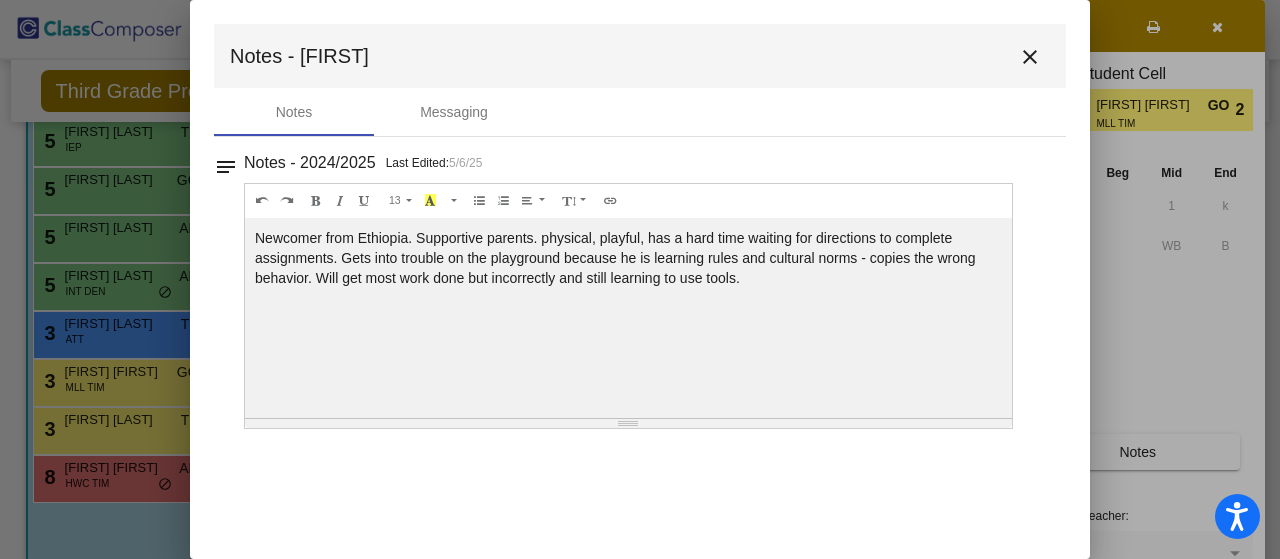 click on "close" at bounding box center [1030, 57] 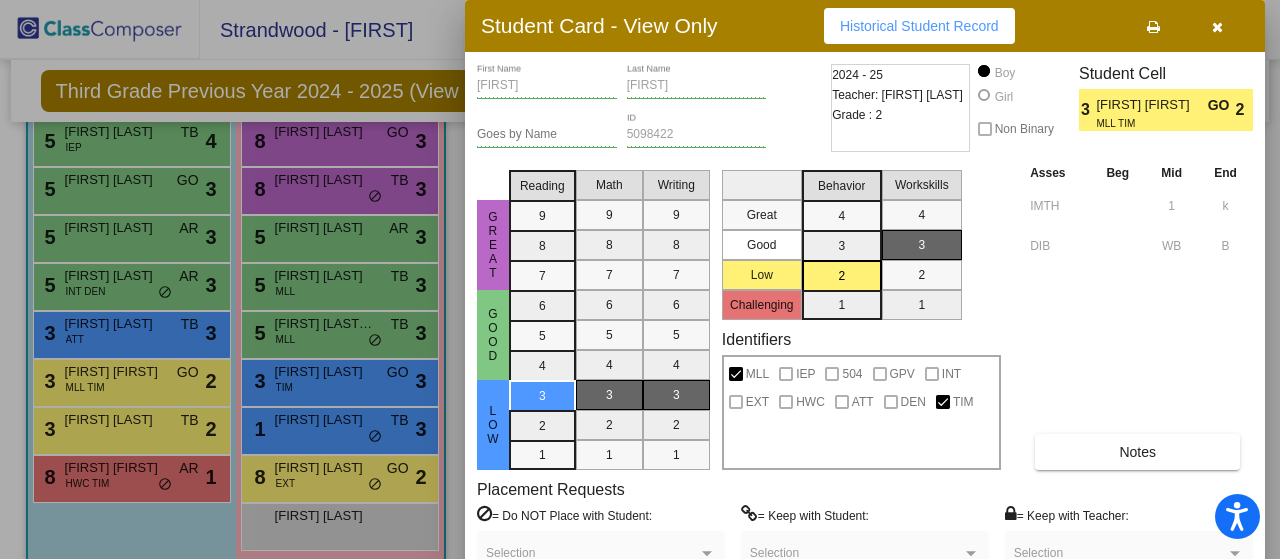 click at bounding box center [1217, 27] 